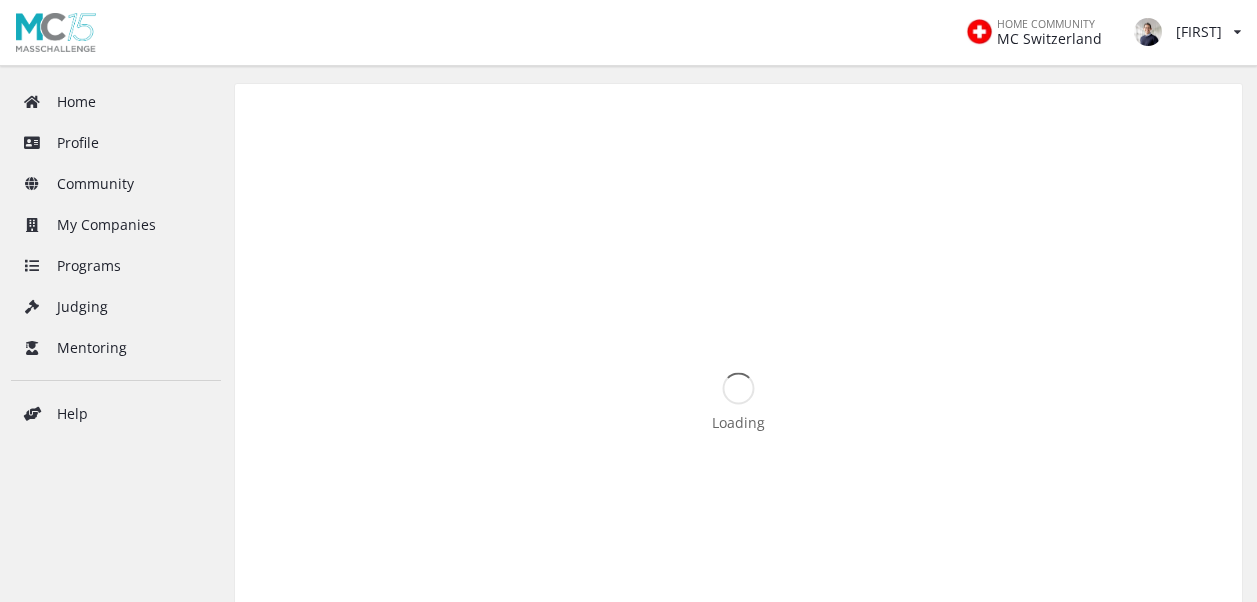 scroll, scrollTop: 0, scrollLeft: 0, axis: both 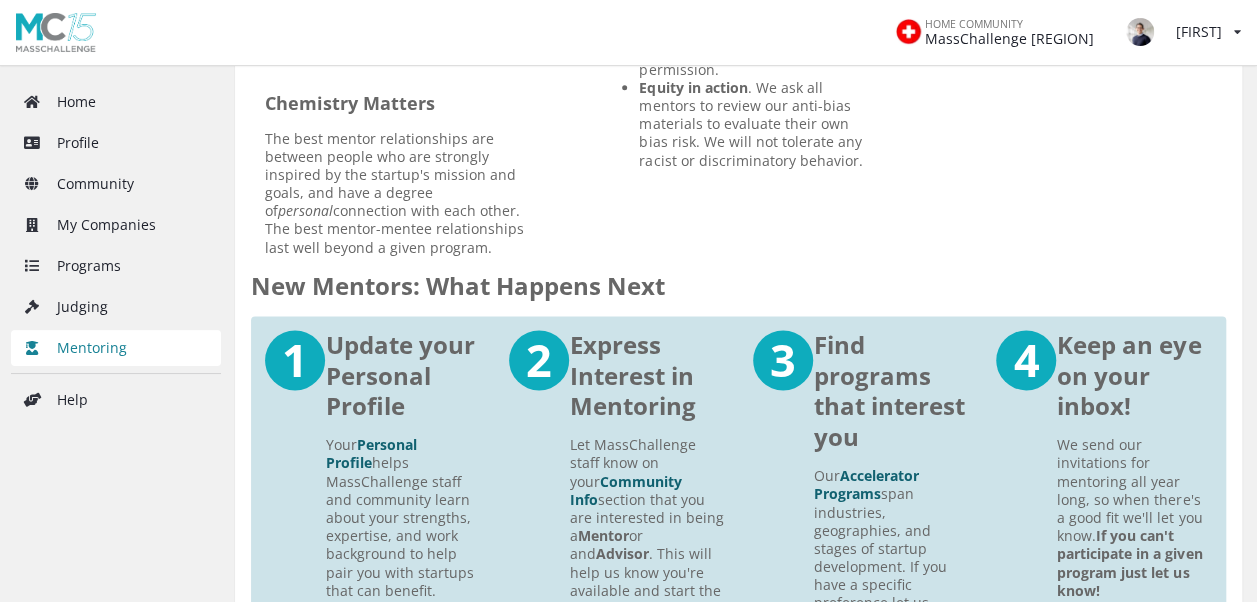 click on "Mentoring" at bounding box center [116, 348] 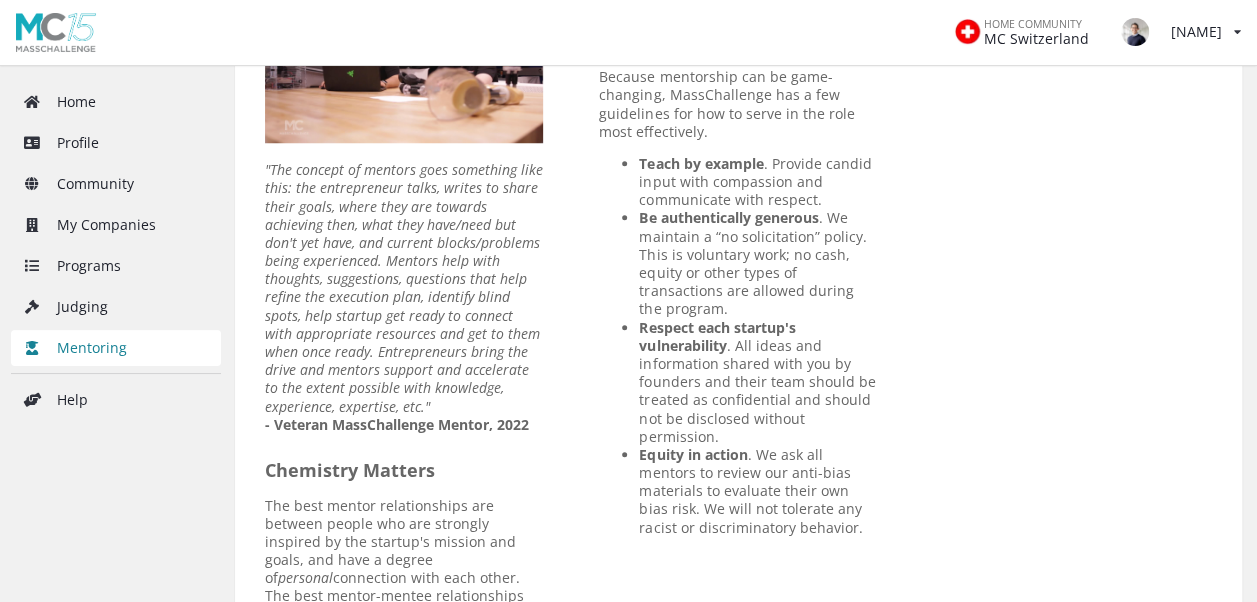 scroll, scrollTop: 900, scrollLeft: 0, axis: vertical 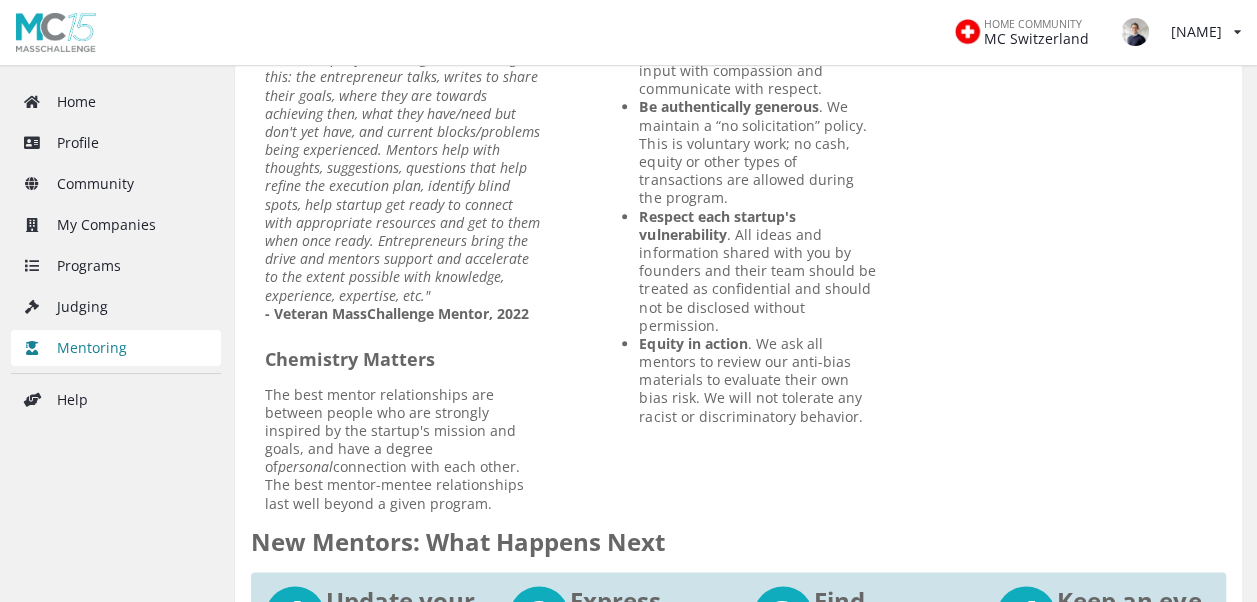 click on "What a Mentor Does
During the course of an accelerator program, Mentors work closely with startups through individualized advising, office hours, and helping make useful introductions and connections.  Dedicated Mentors  commit to a minimum of one hour every other week (on average) per startup mentored.  Advisors  often host drop-in office hours or one-to-one conversations based on availability (This is a great option to stay involved if you don't have the bandwidth to provide dedicated support).
- Veteran MassChallenge Mentor, 2022
Chemistry Matters
The best mentor relationships are between people who are strongly inspired by the startup's mission and goals, and have a degree of  personal  connection with each other. The best mentor-mentee relationships last well beyond a given program." at bounding box center [404, 46] 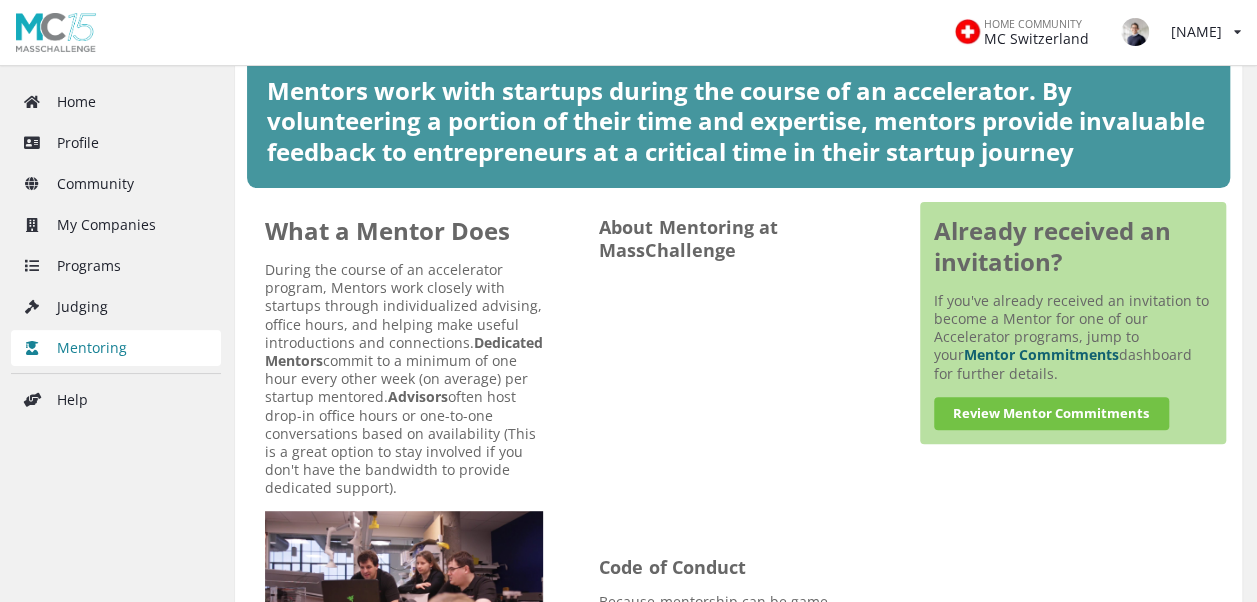 scroll, scrollTop: 256, scrollLeft: 0, axis: vertical 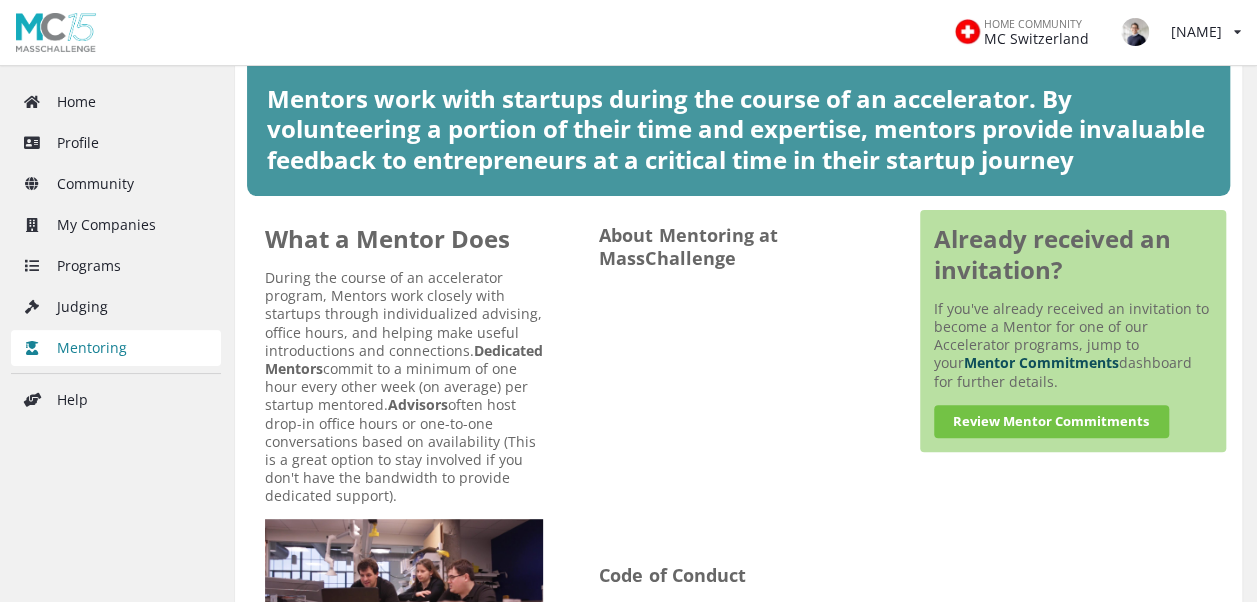 click on "Mentor Commitments" at bounding box center (1041, 362) 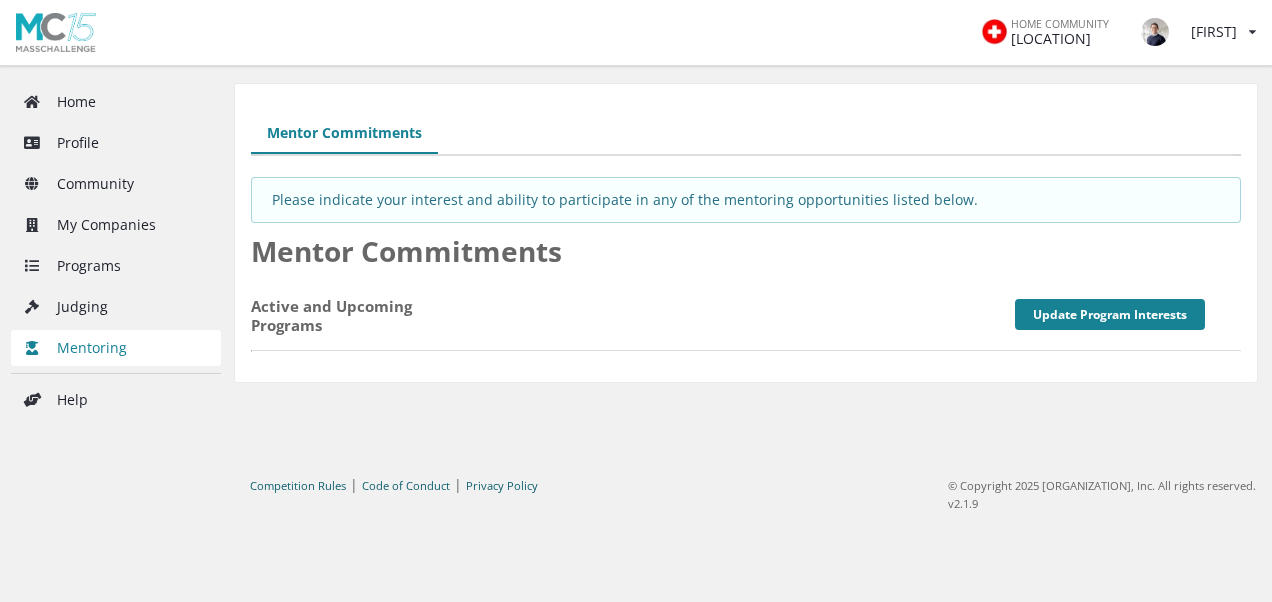 scroll, scrollTop: 0, scrollLeft: 0, axis: both 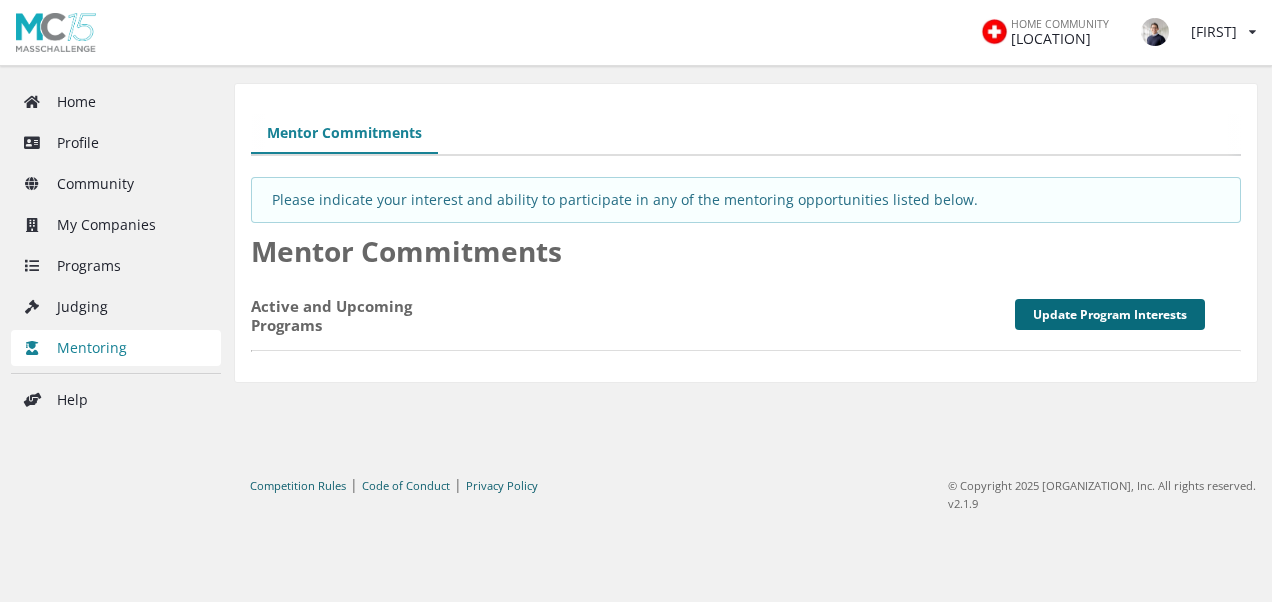 click on "Update Program Interests" at bounding box center (1110, 314) 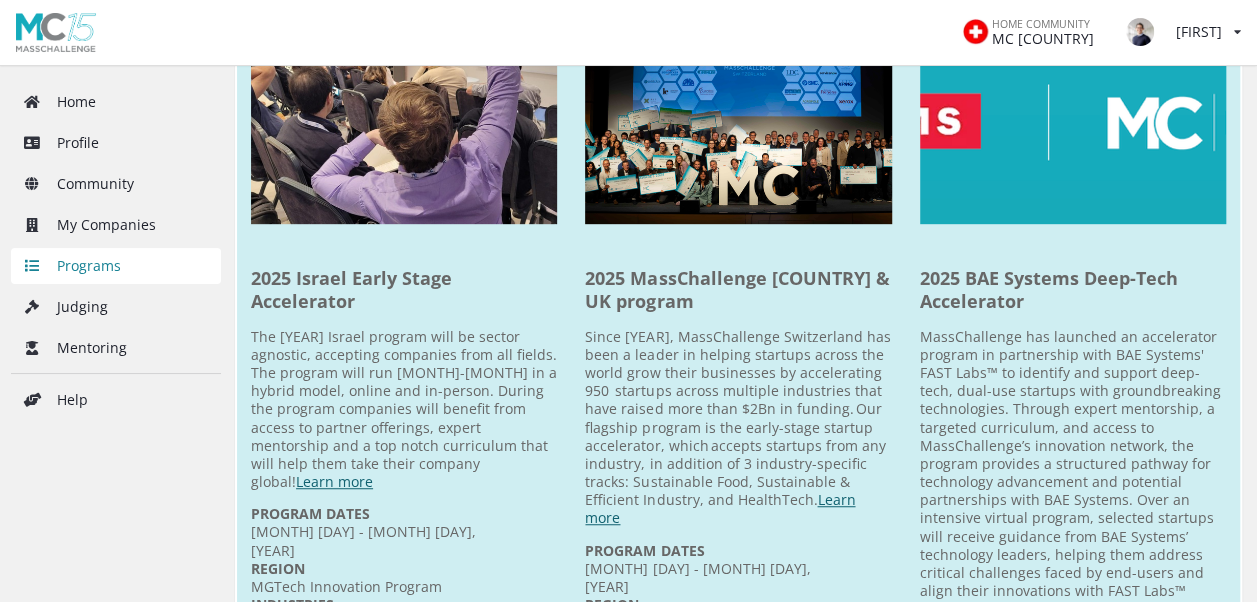 scroll, scrollTop: 500, scrollLeft: 0, axis: vertical 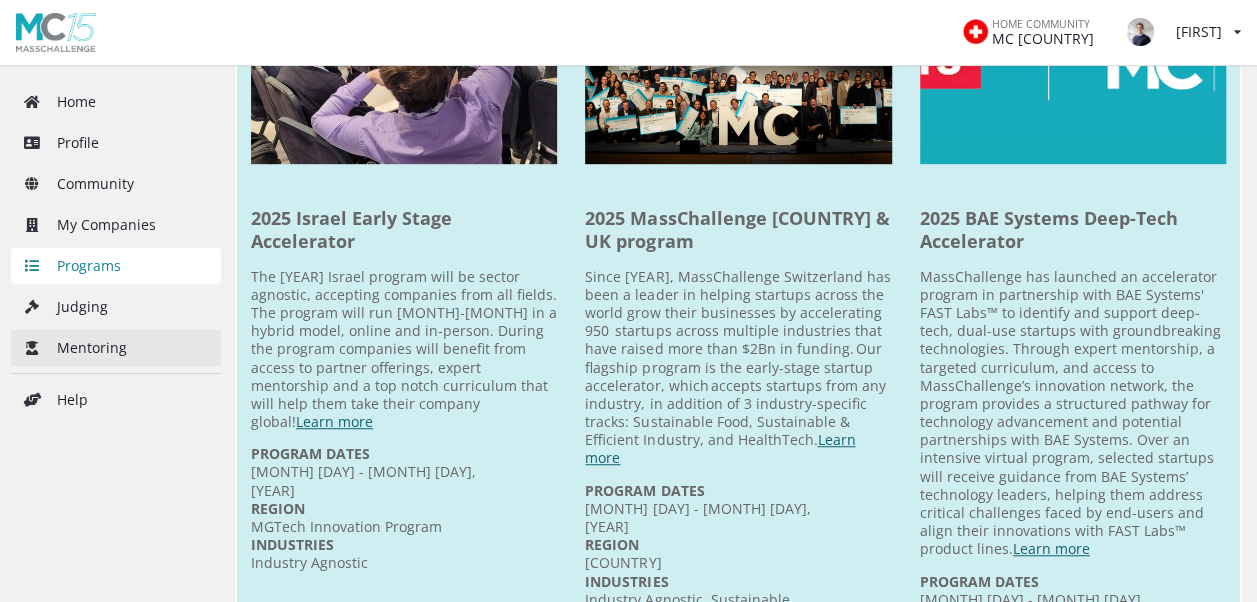click on "Mentoring" at bounding box center (116, 348) 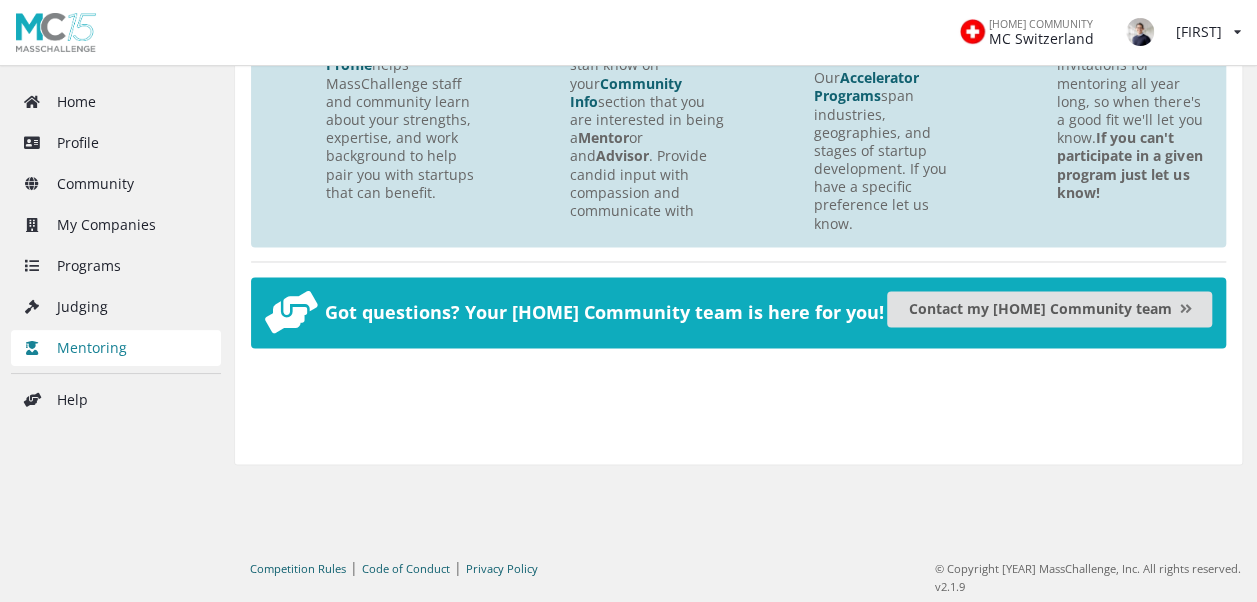 scroll, scrollTop: 1556, scrollLeft: 0, axis: vertical 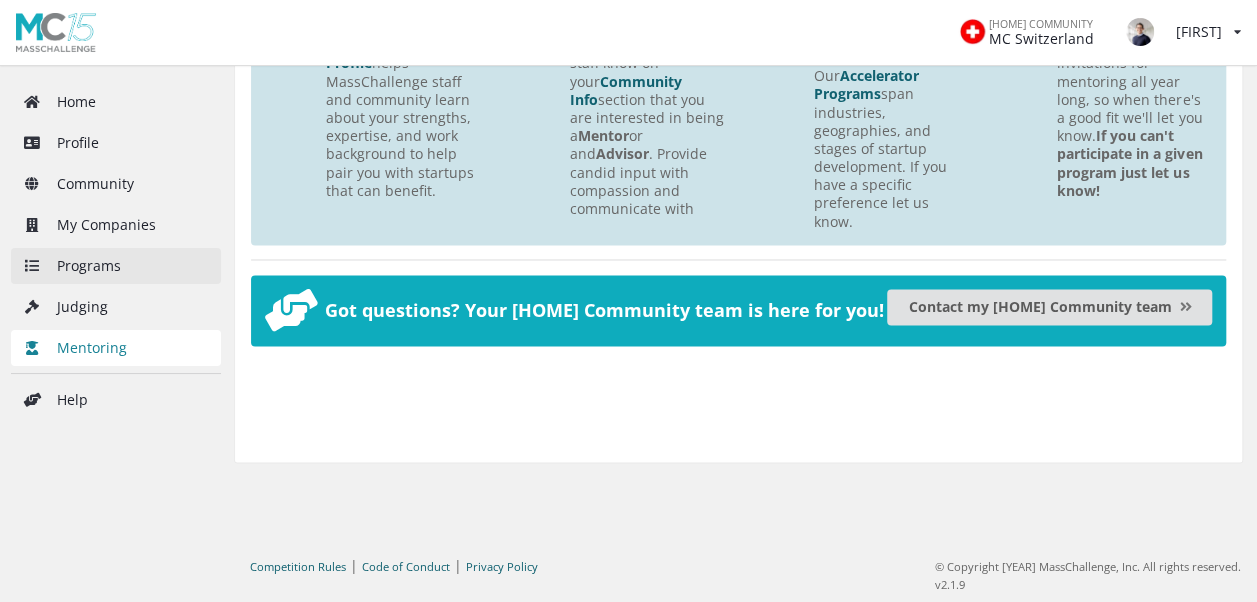 click on "Programs" at bounding box center (116, 266) 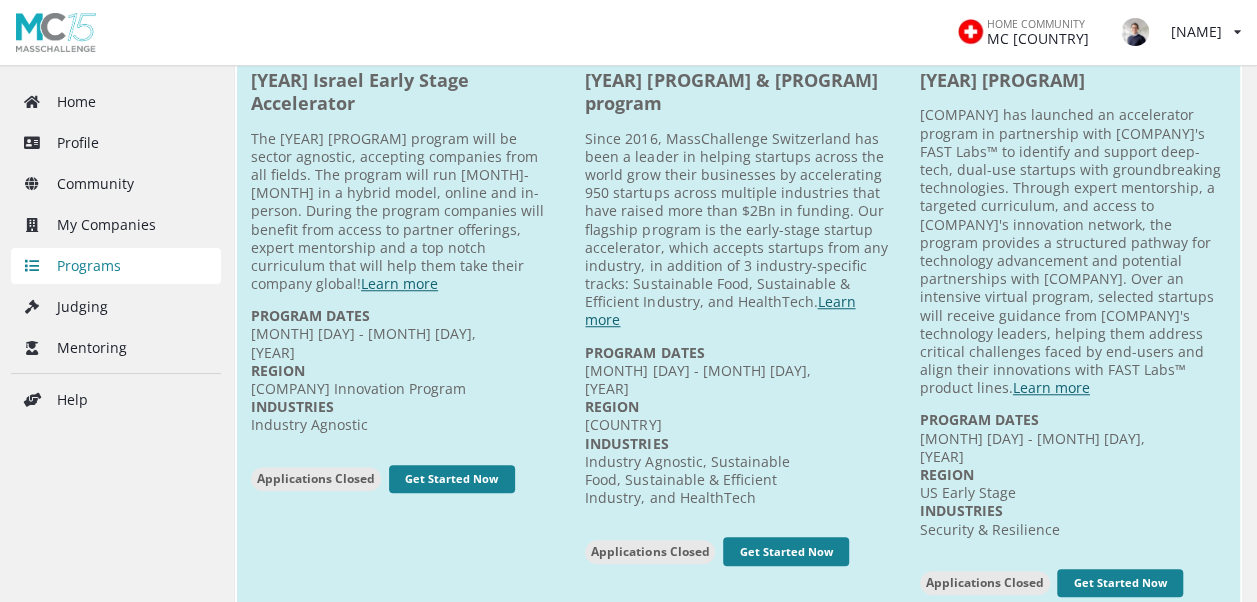 scroll, scrollTop: 600, scrollLeft: 0, axis: vertical 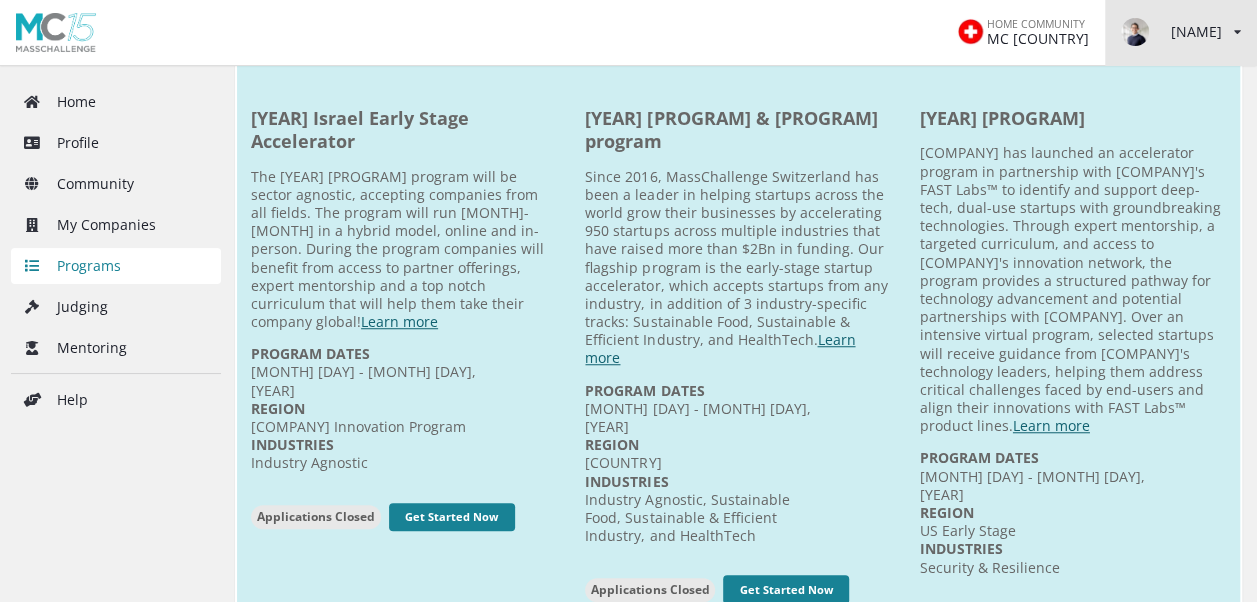 click on "Timothy
View/edit profile
Change password
Log out" at bounding box center (1181, 32) 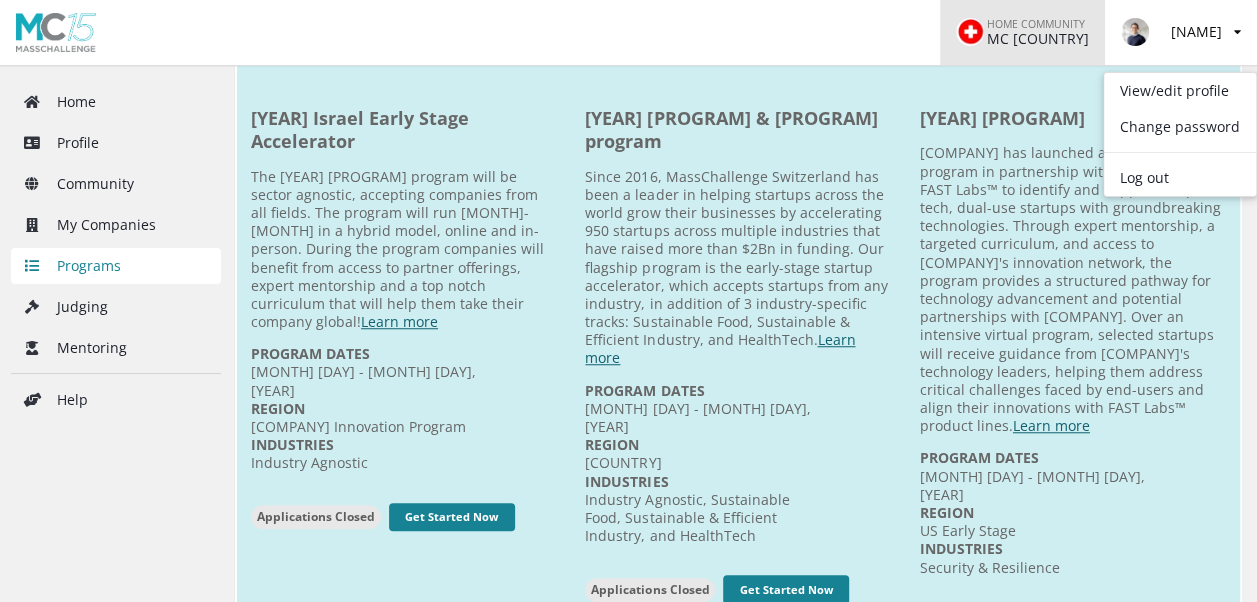 click on "HOME COMMUNITY
MC Switzerland" at bounding box center (1023, 32) 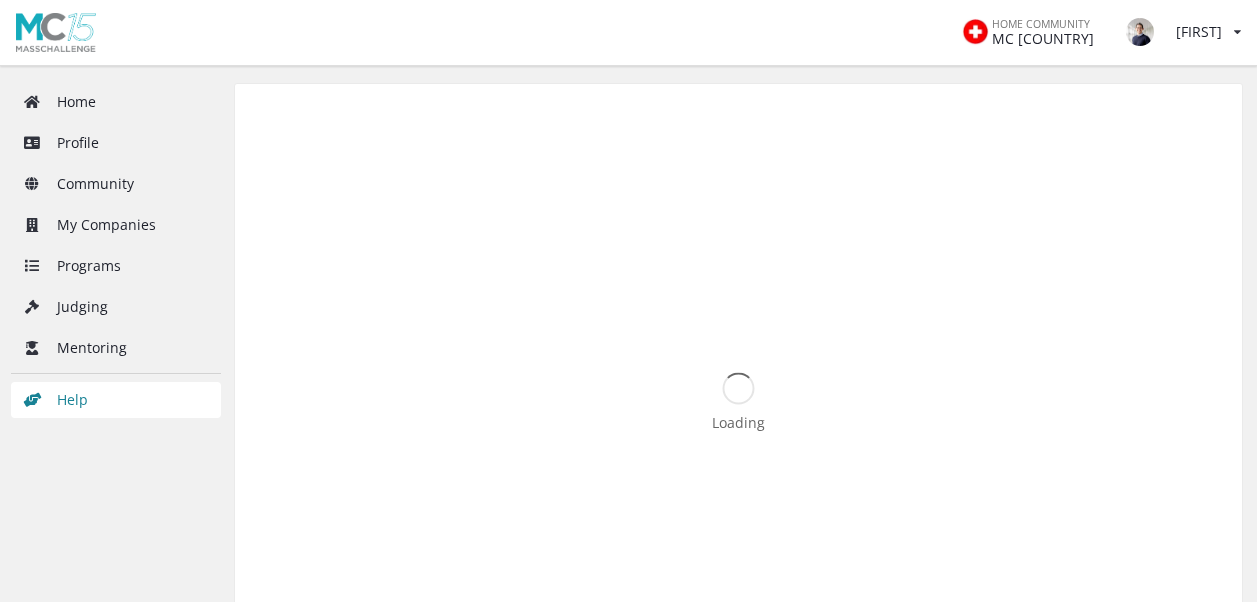 scroll, scrollTop: 0, scrollLeft: 0, axis: both 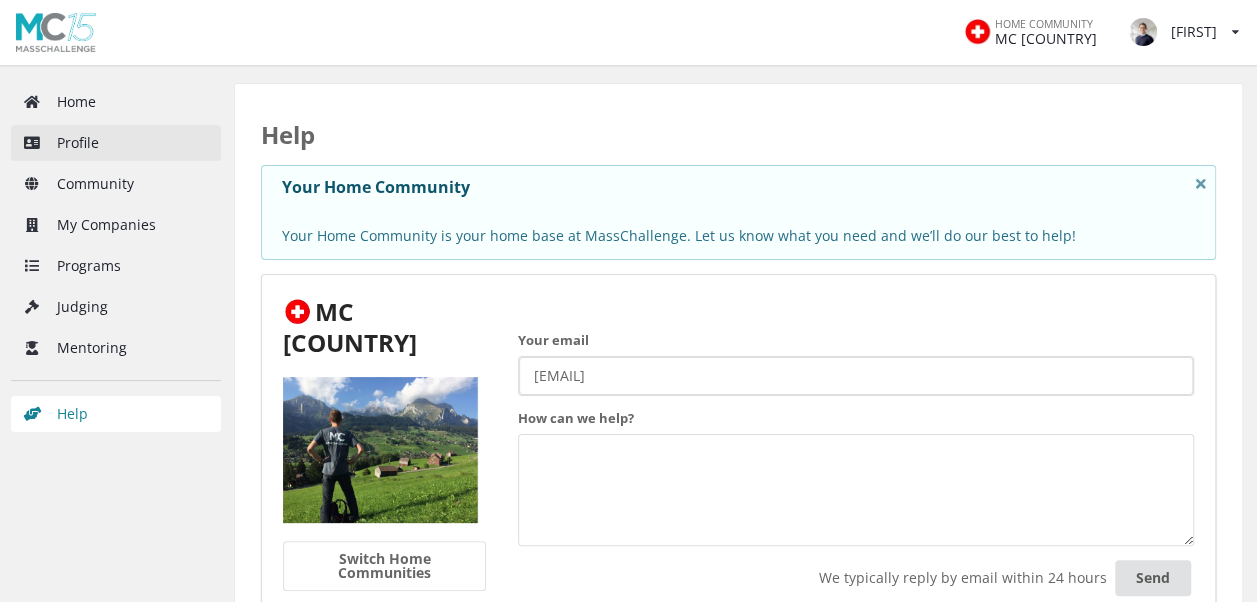 click on "Profile" at bounding box center (116, 143) 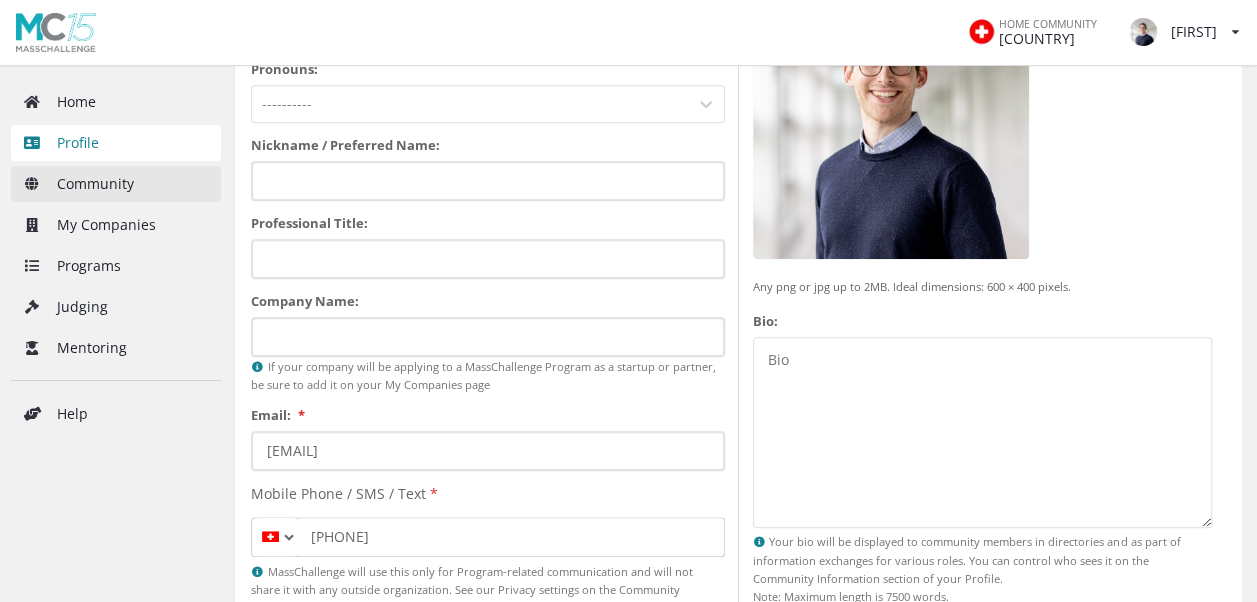 scroll, scrollTop: 500, scrollLeft: 0, axis: vertical 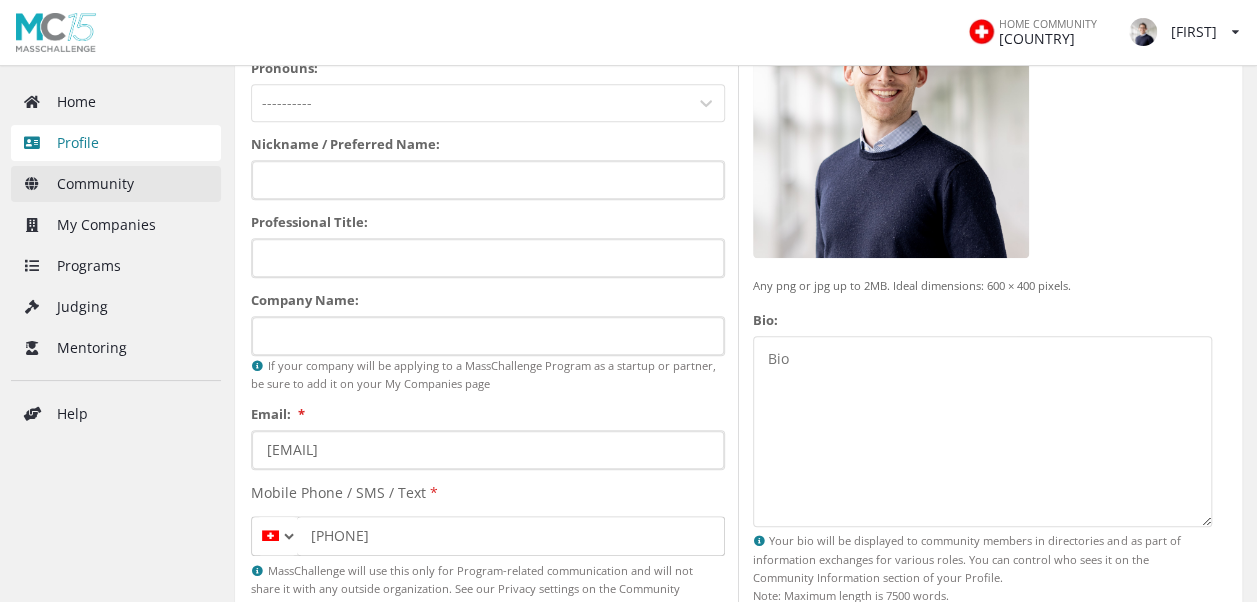 click on "Community" at bounding box center [116, 184] 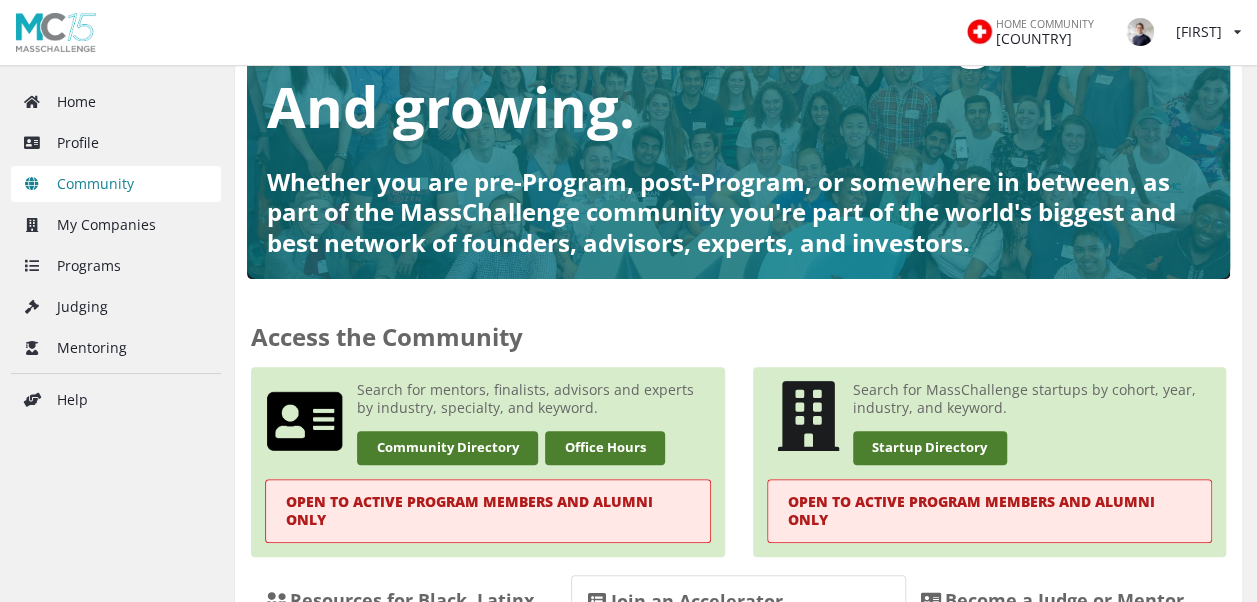 scroll, scrollTop: 200, scrollLeft: 0, axis: vertical 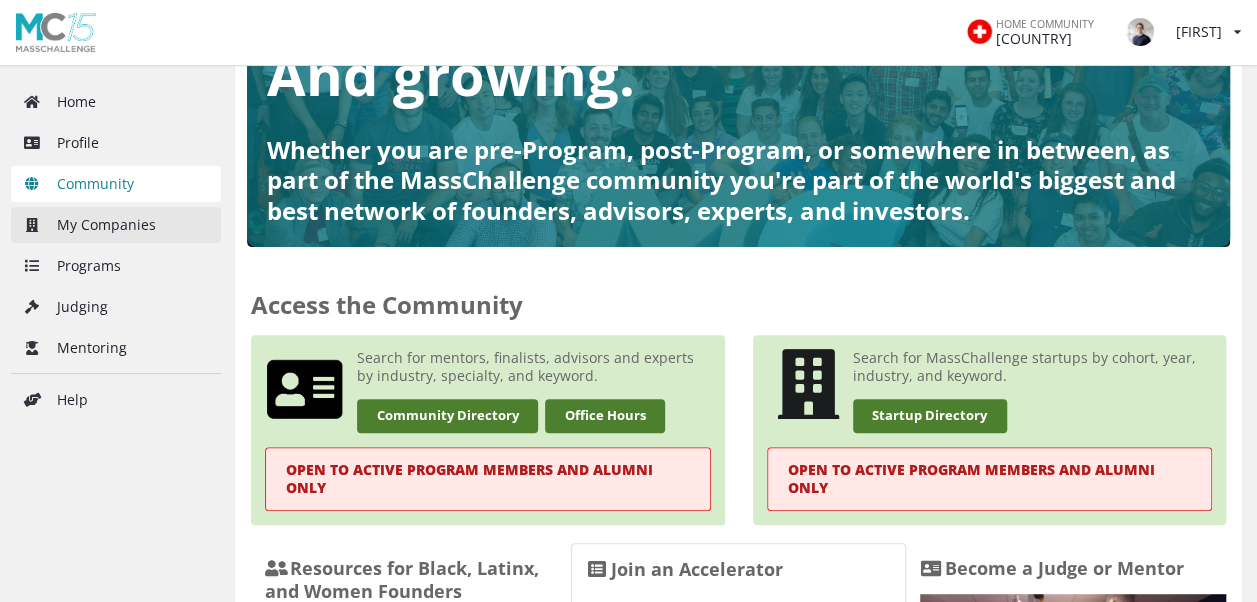 click on "My Companies" at bounding box center (116, 225) 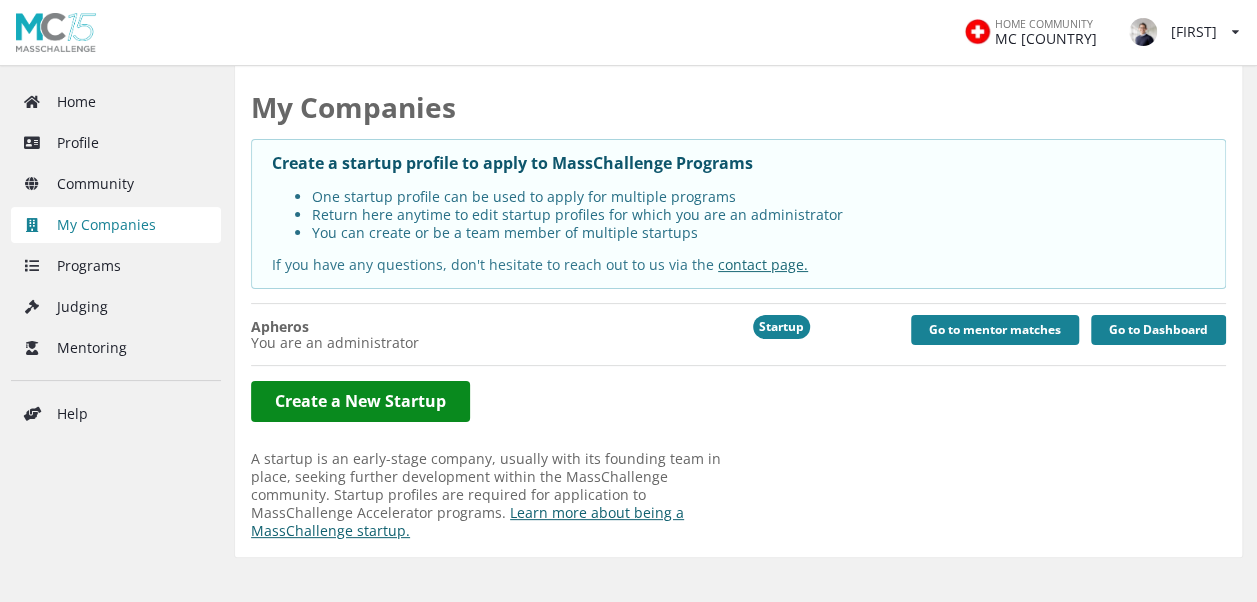 scroll, scrollTop: 32, scrollLeft: 0, axis: vertical 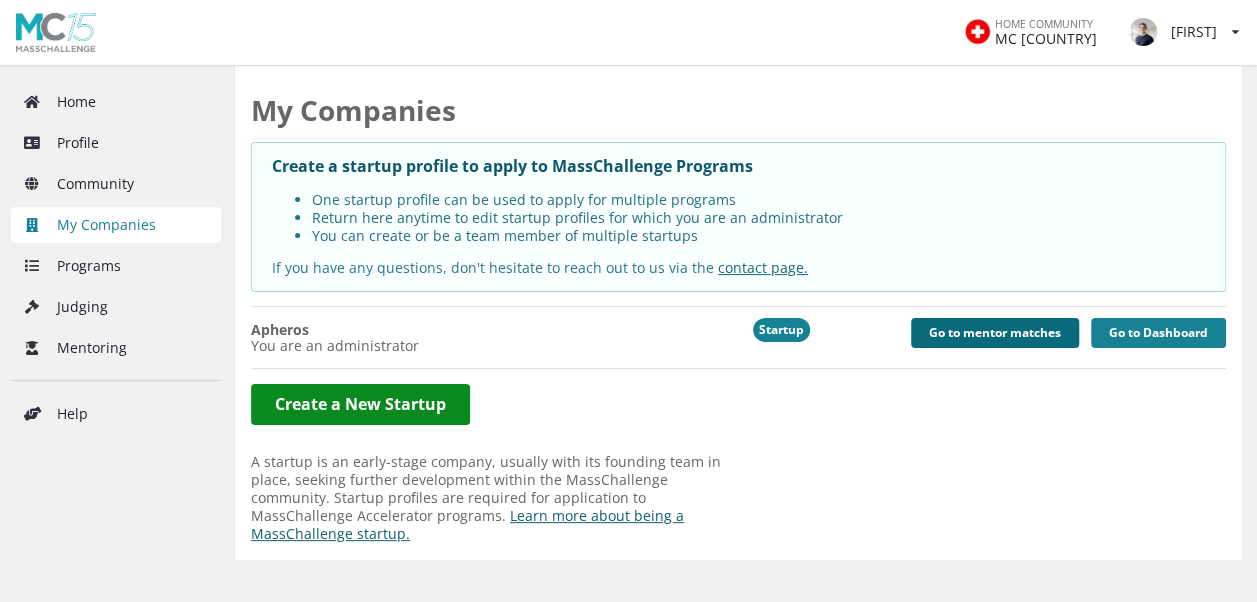 click on "Go to mentor matches" at bounding box center [995, 333] 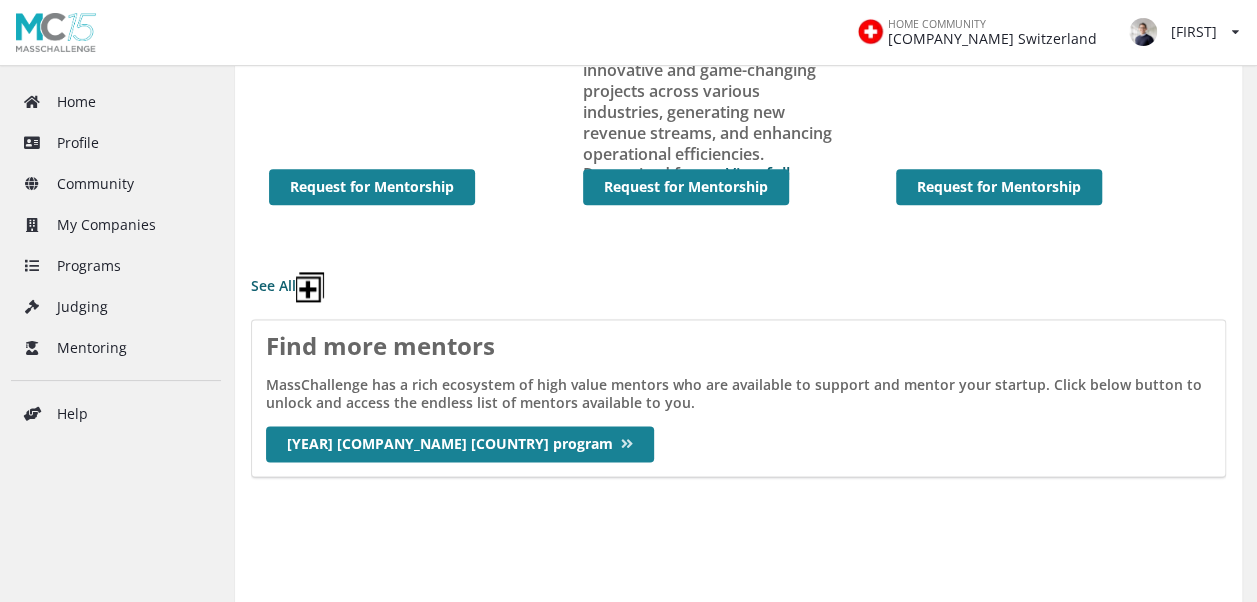 scroll, scrollTop: 1200, scrollLeft: 0, axis: vertical 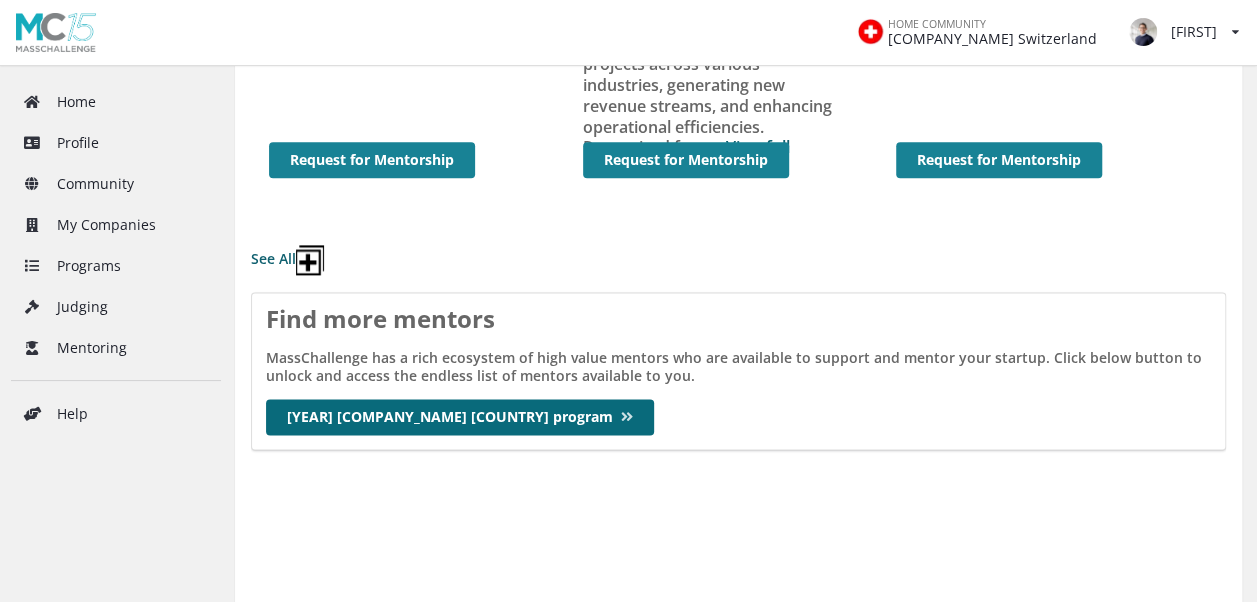 click on "2025 MassChallenge Switzerland & UK program" at bounding box center [460, 417] 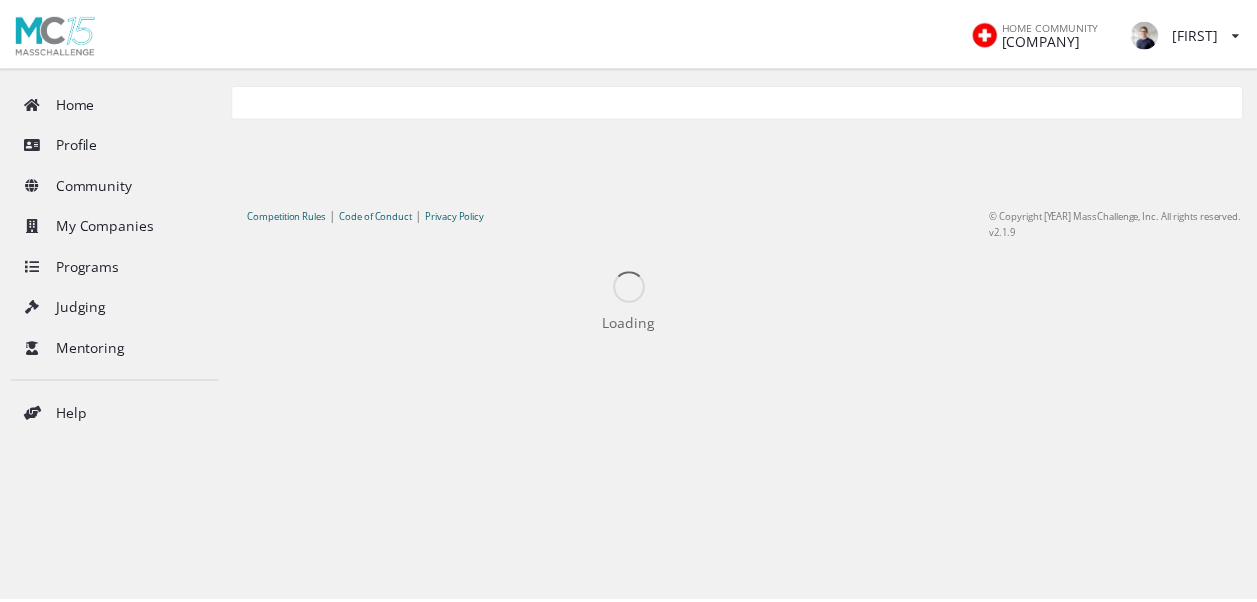 scroll, scrollTop: 0, scrollLeft: 0, axis: both 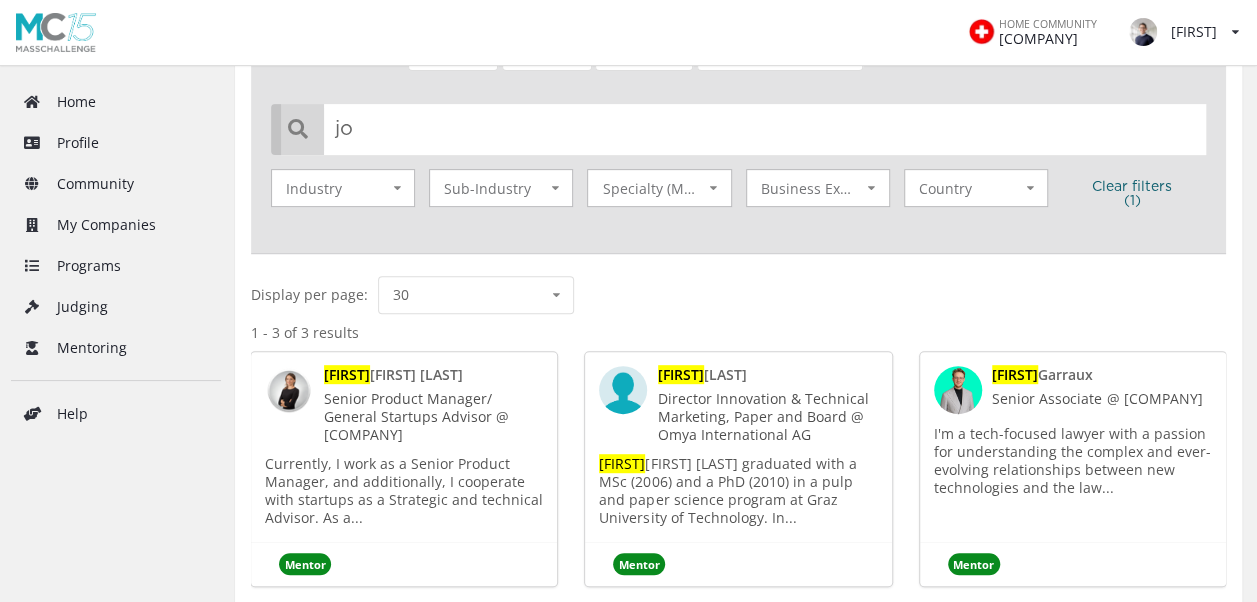 type on "j" 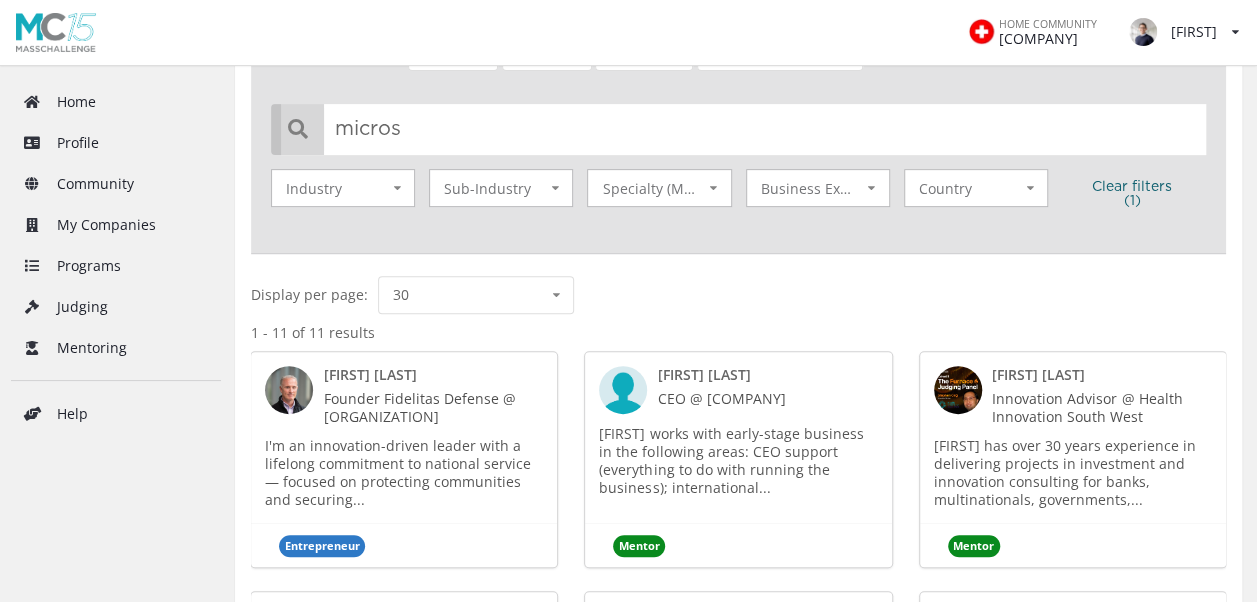type on "microsof" 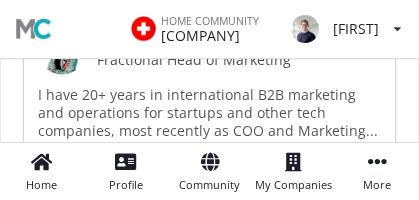 scroll, scrollTop: 2205, scrollLeft: 0, axis: vertical 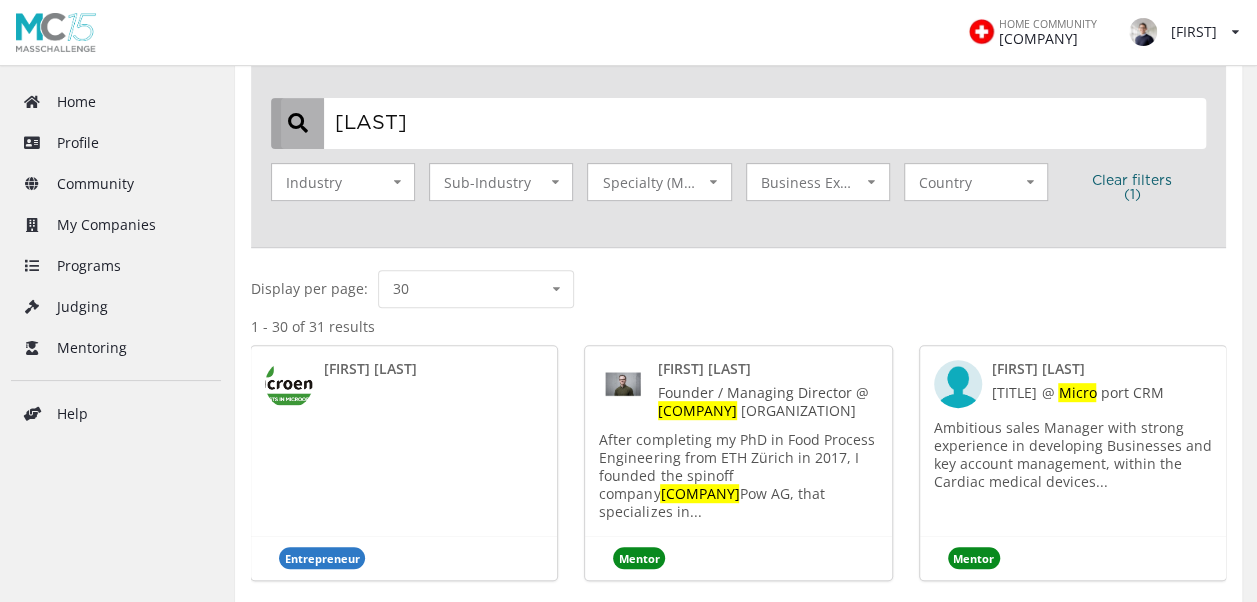 type on "m" 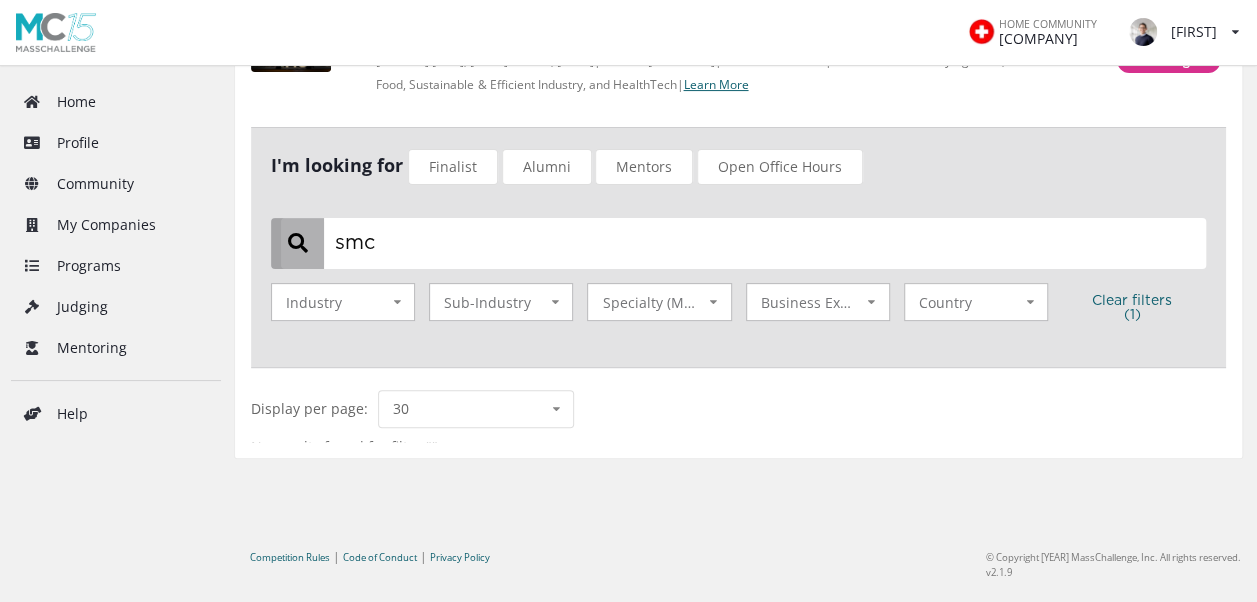 scroll, scrollTop: 183, scrollLeft: 0, axis: vertical 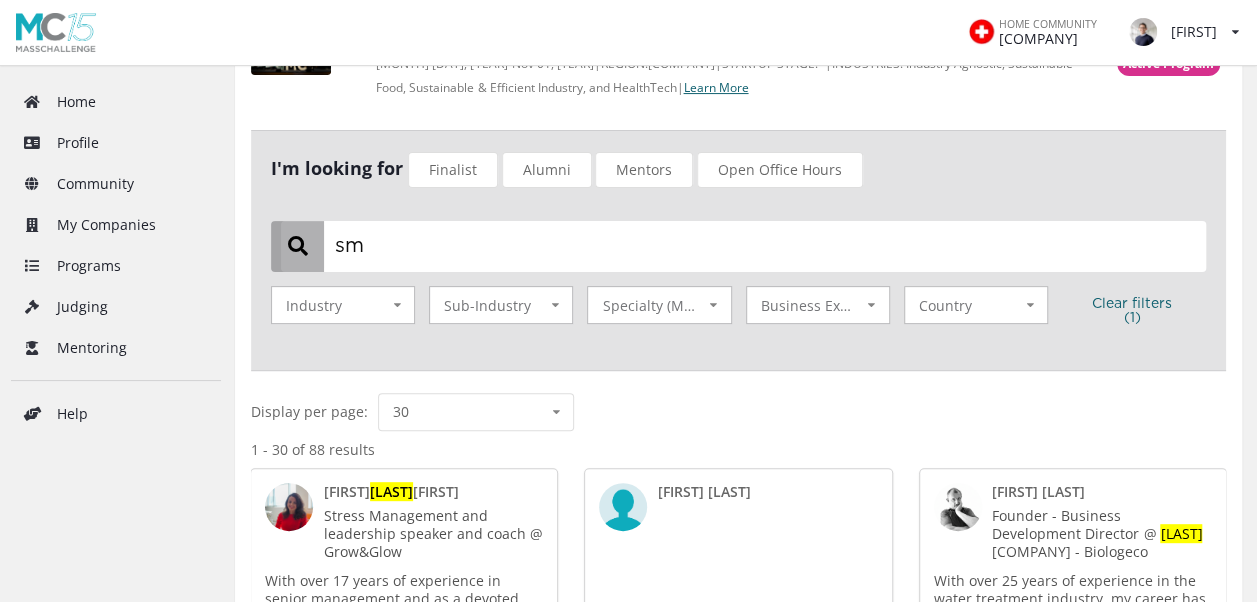 type on "s" 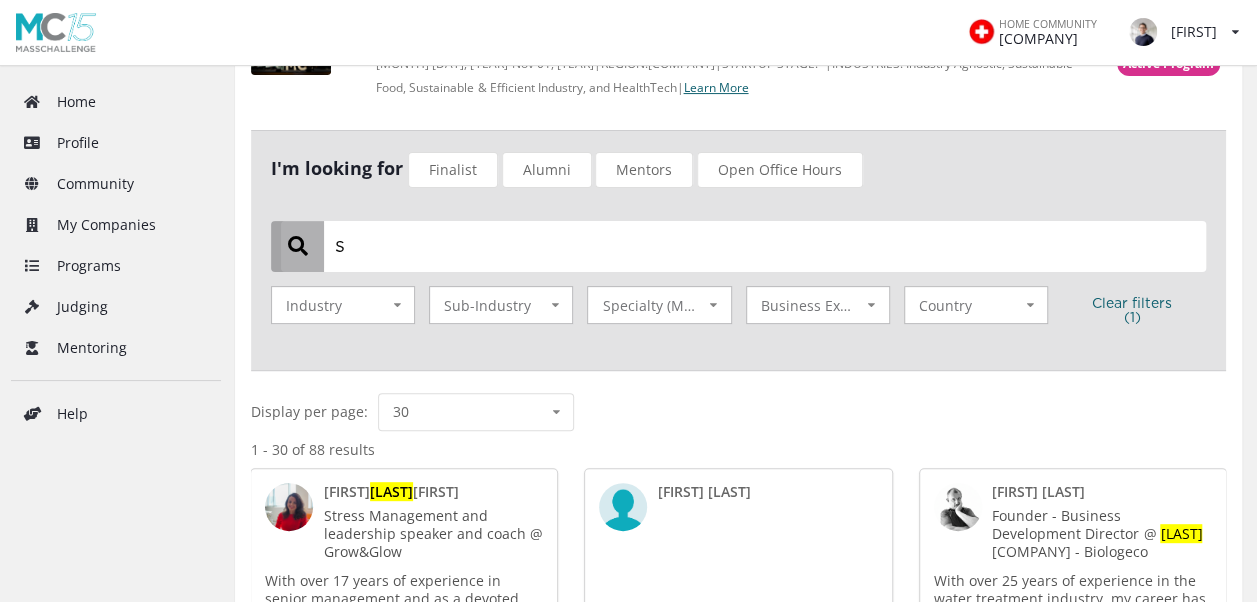 scroll, scrollTop: 306, scrollLeft: 0, axis: vertical 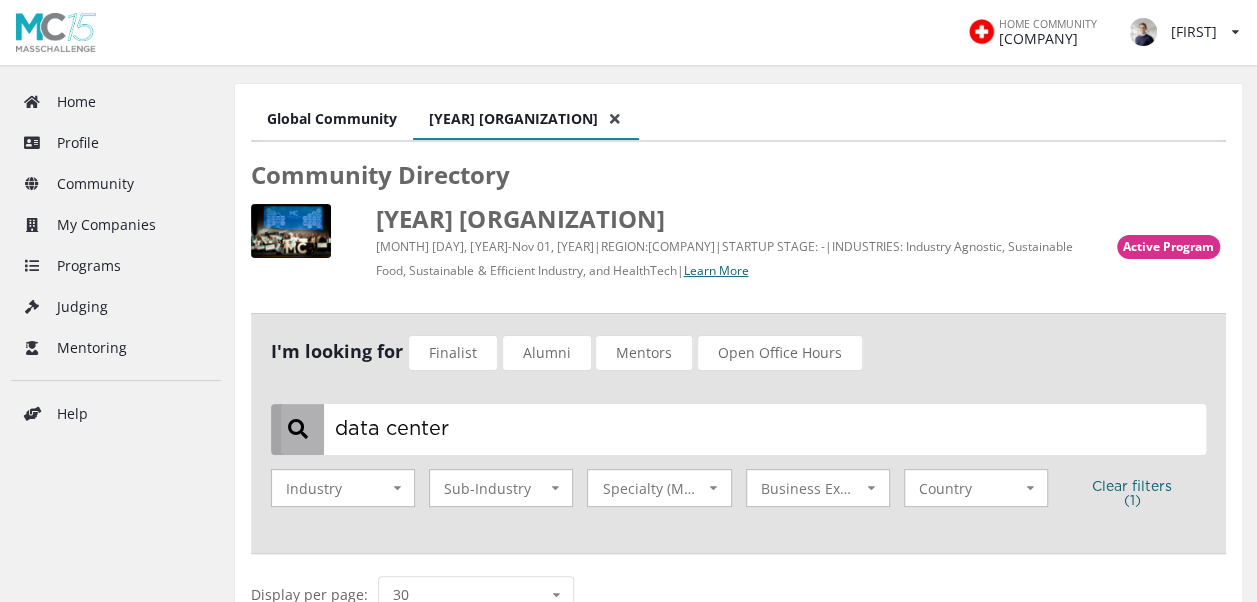 type on "data center" 